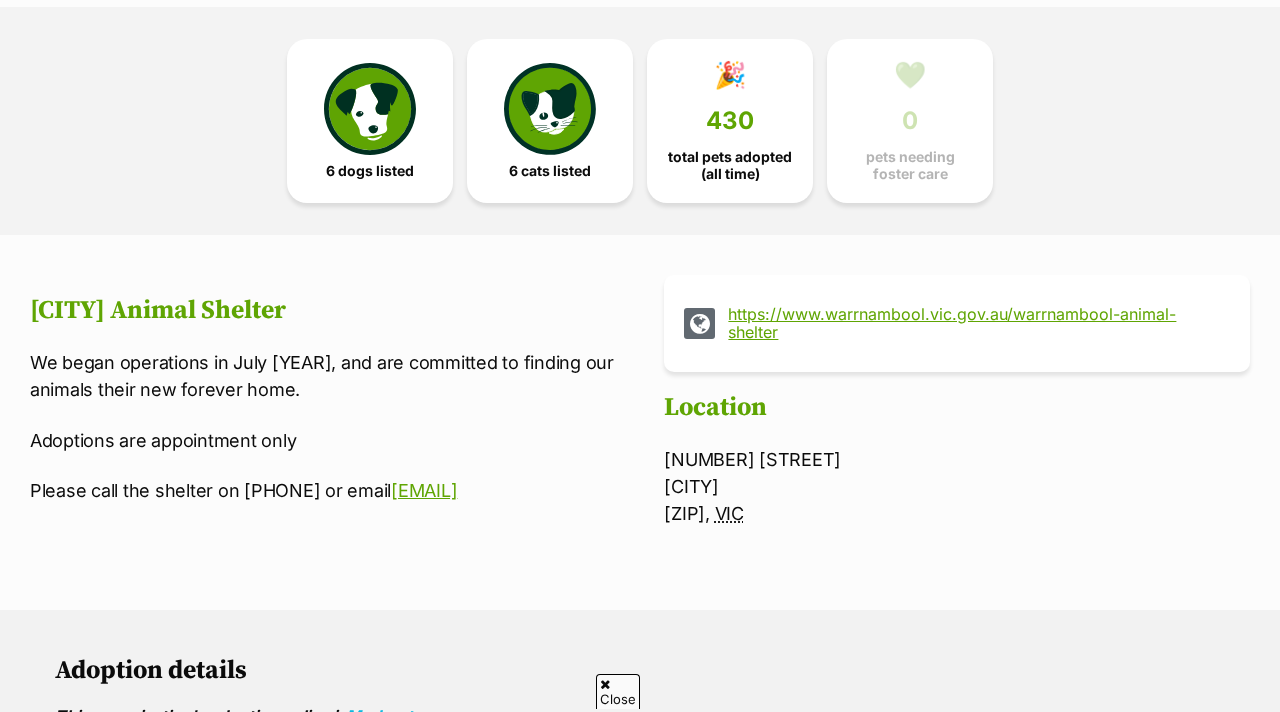 scroll, scrollTop: 524, scrollLeft: 0, axis: vertical 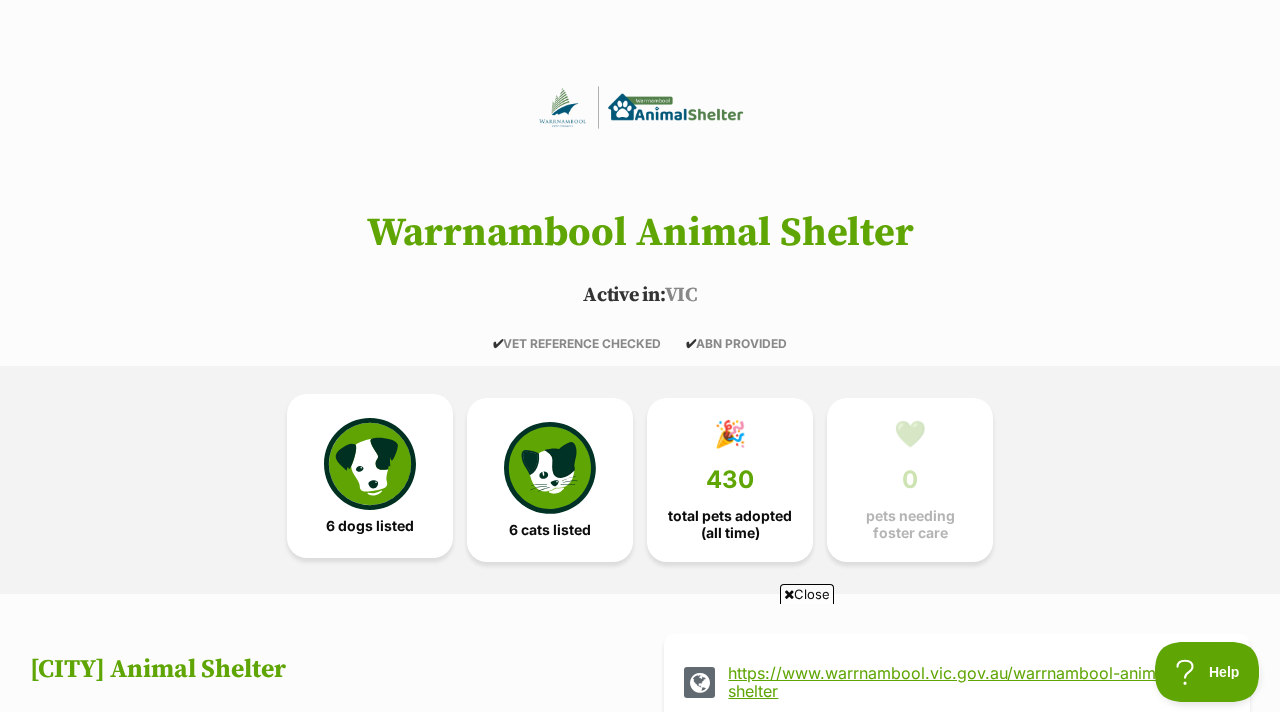 click at bounding box center (370, 464) 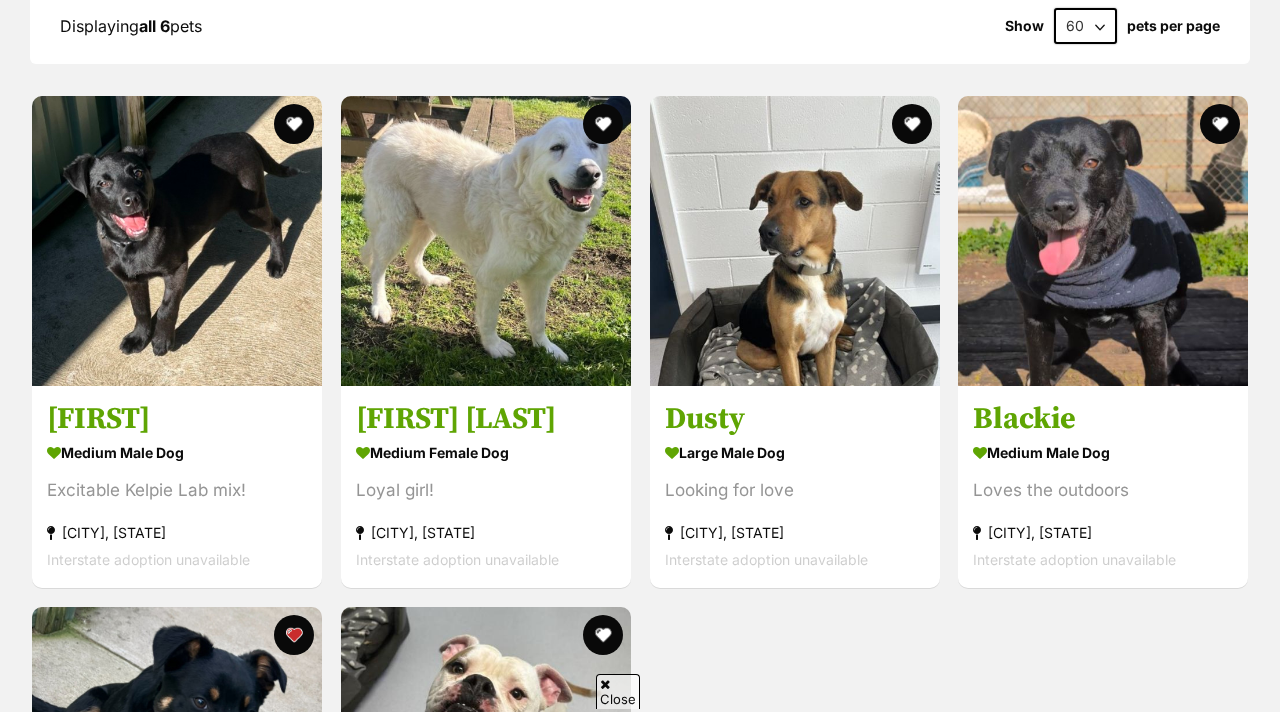 scroll, scrollTop: 1904, scrollLeft: 0, axis: vertical 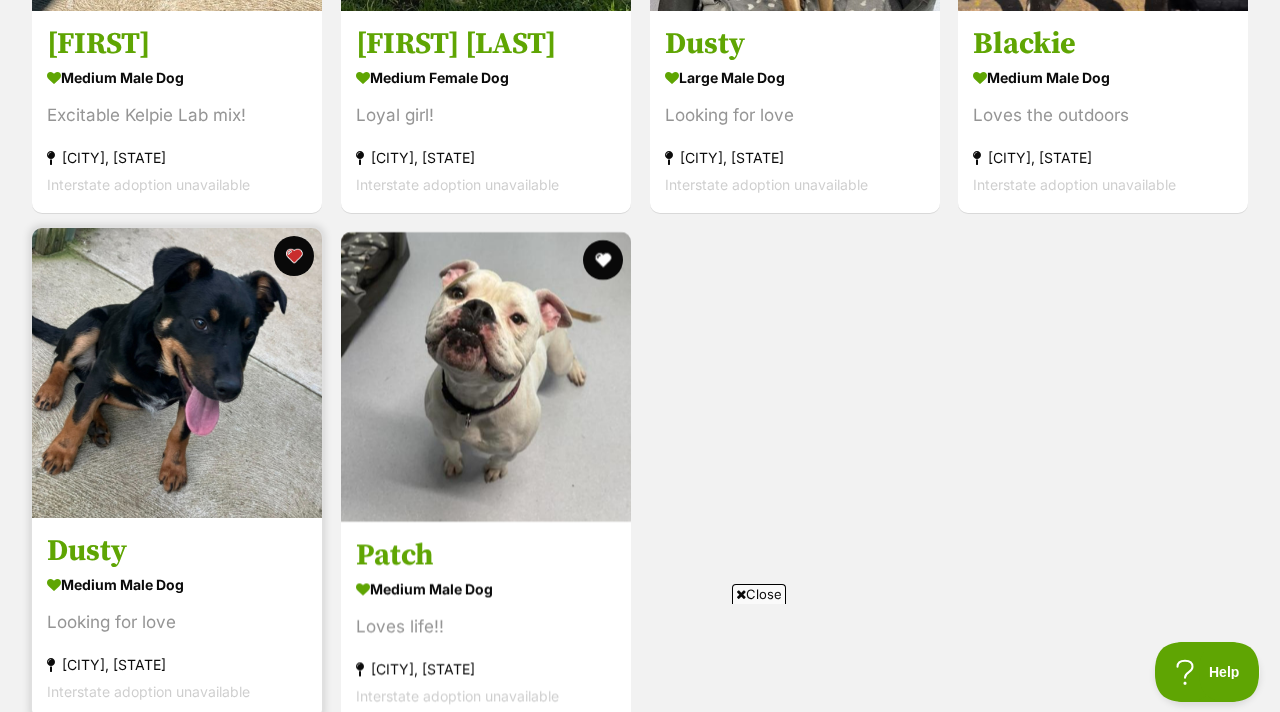 click at bounding box center (177, 373) 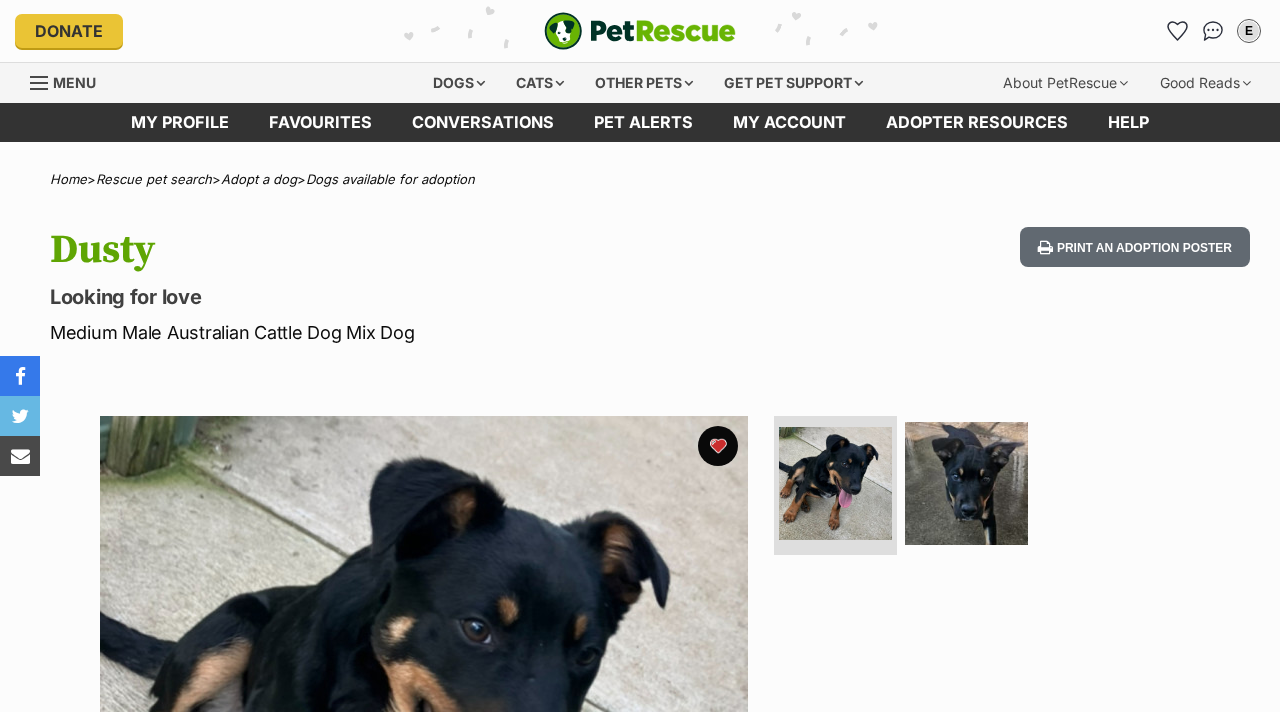 scroll, scrollTop: 0, scrollLeft: 0, axis: both 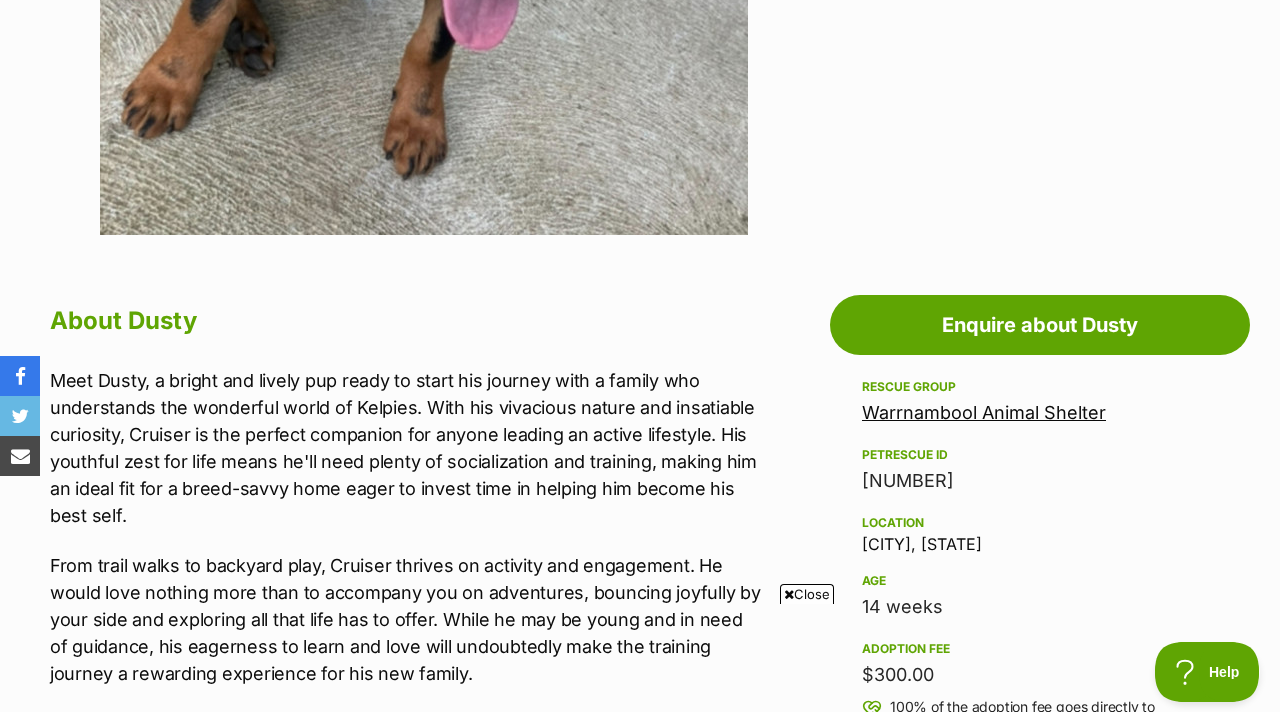 click on "Close" at bounding box center [807, 594] 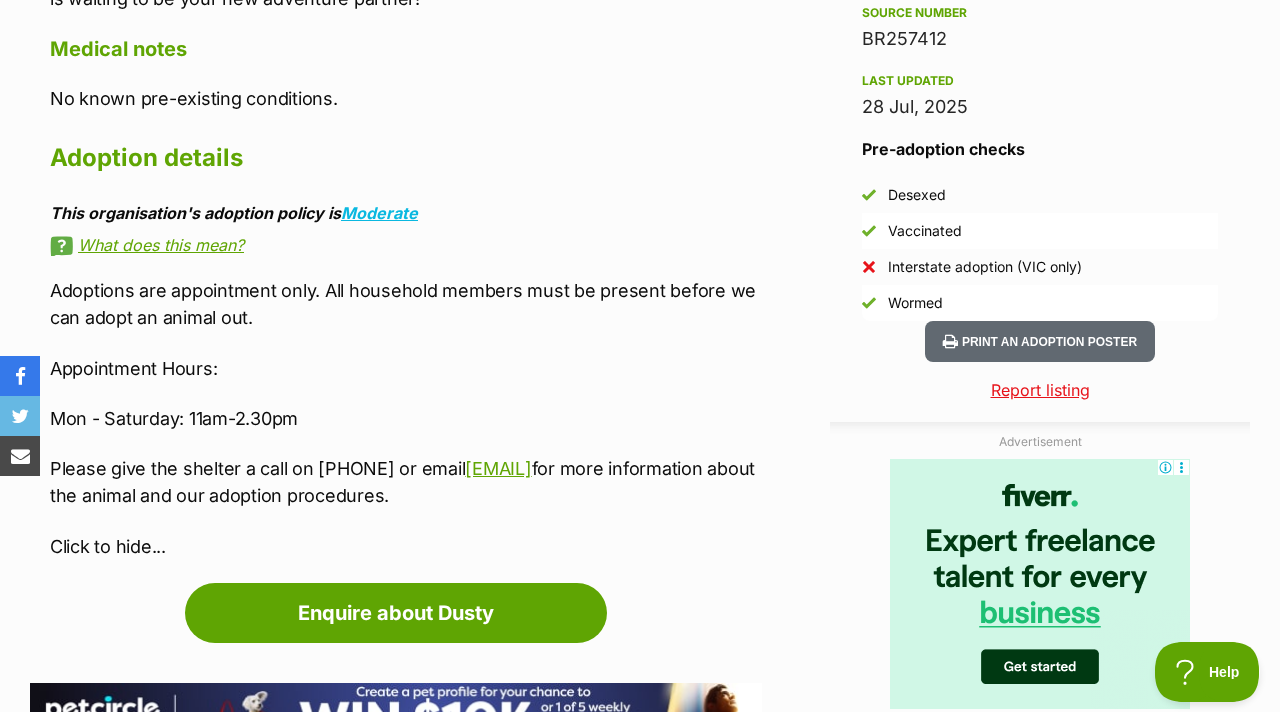 scroll, scrollTop: 1692, scrollLeft: 0, axis: vertical 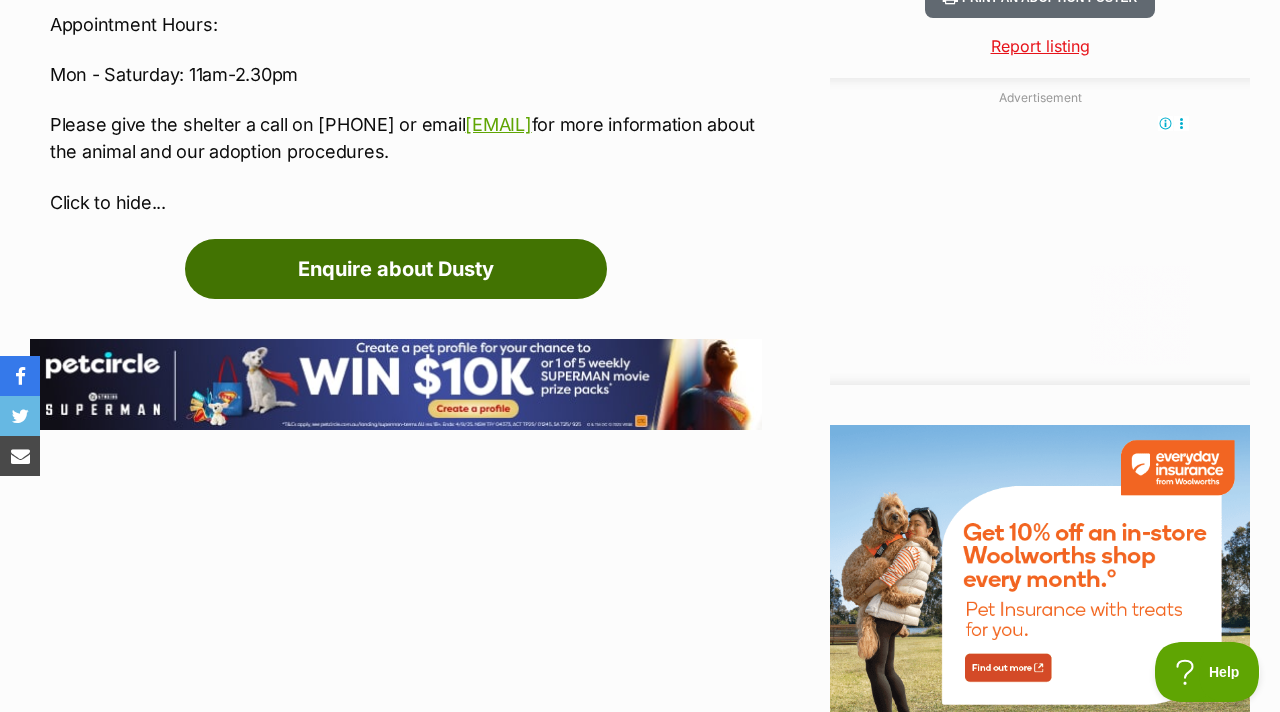 click on "Enquire about Dusty" at bounding box center (396, 269) 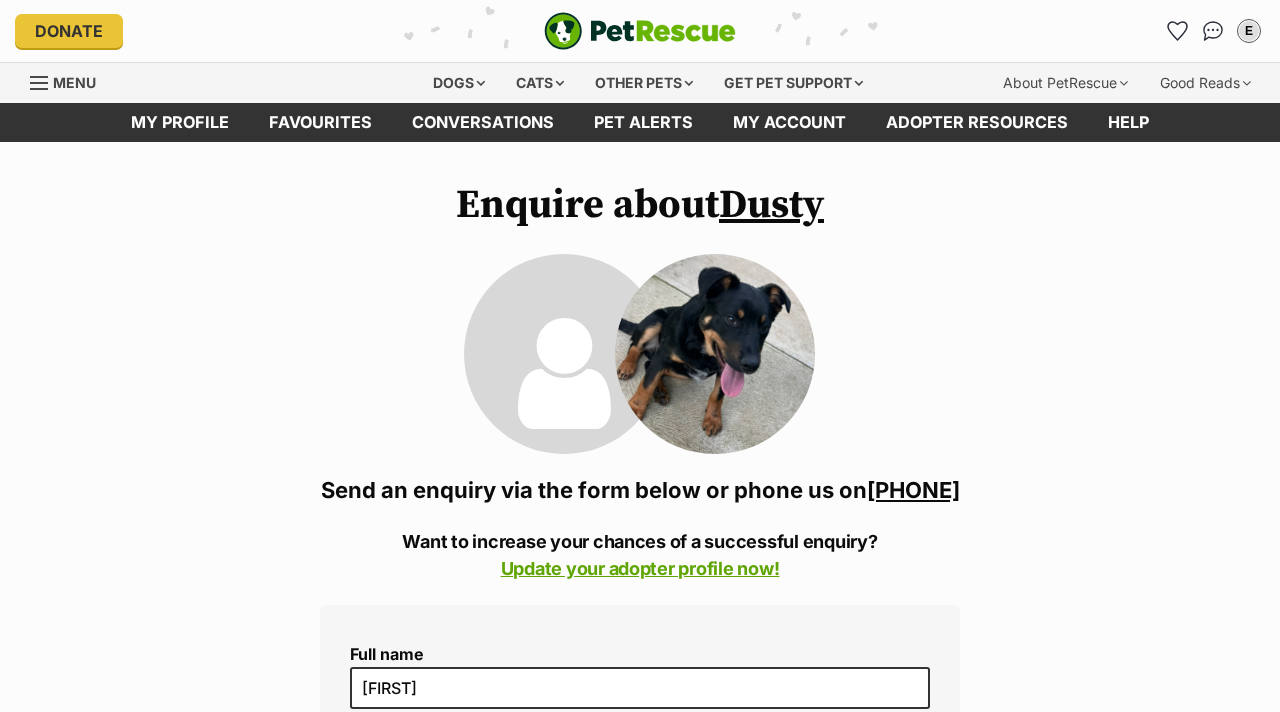 scroll, scrollTop: 0, scrollLeft: 0, axis: both 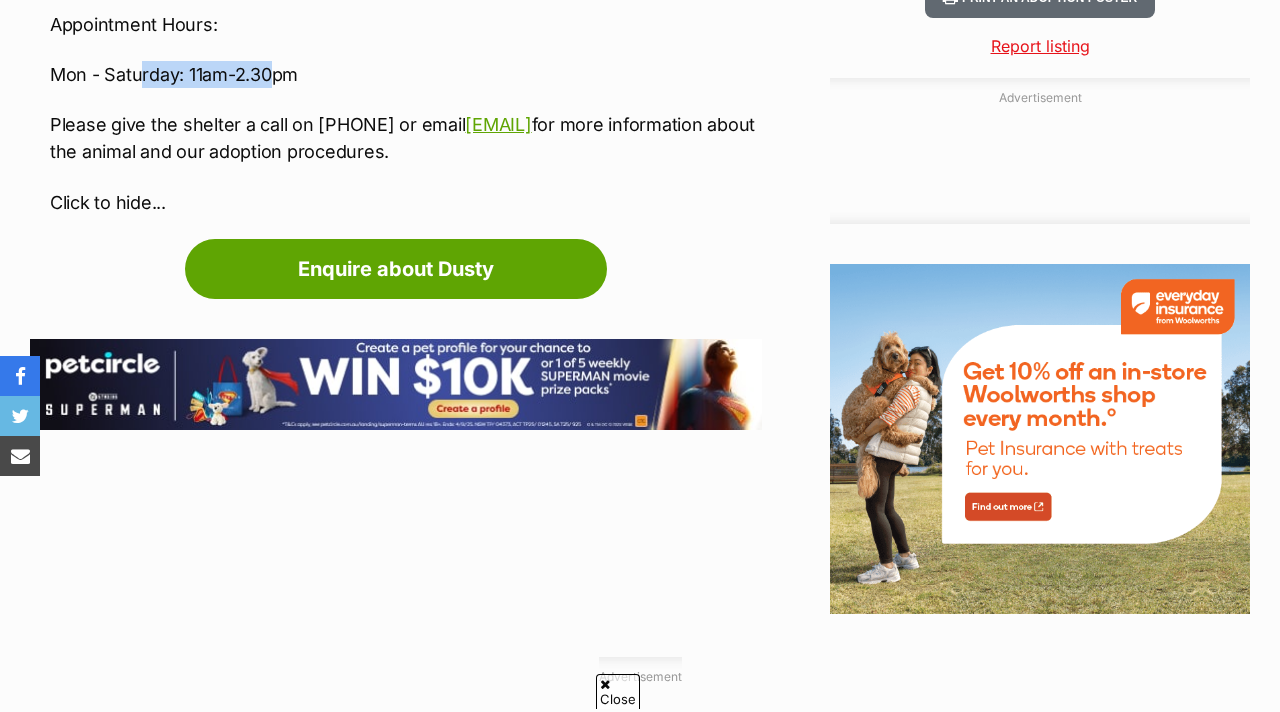 click on "Mon - Saturday: 11am-2.30pm" at bounding box center (406, 74) 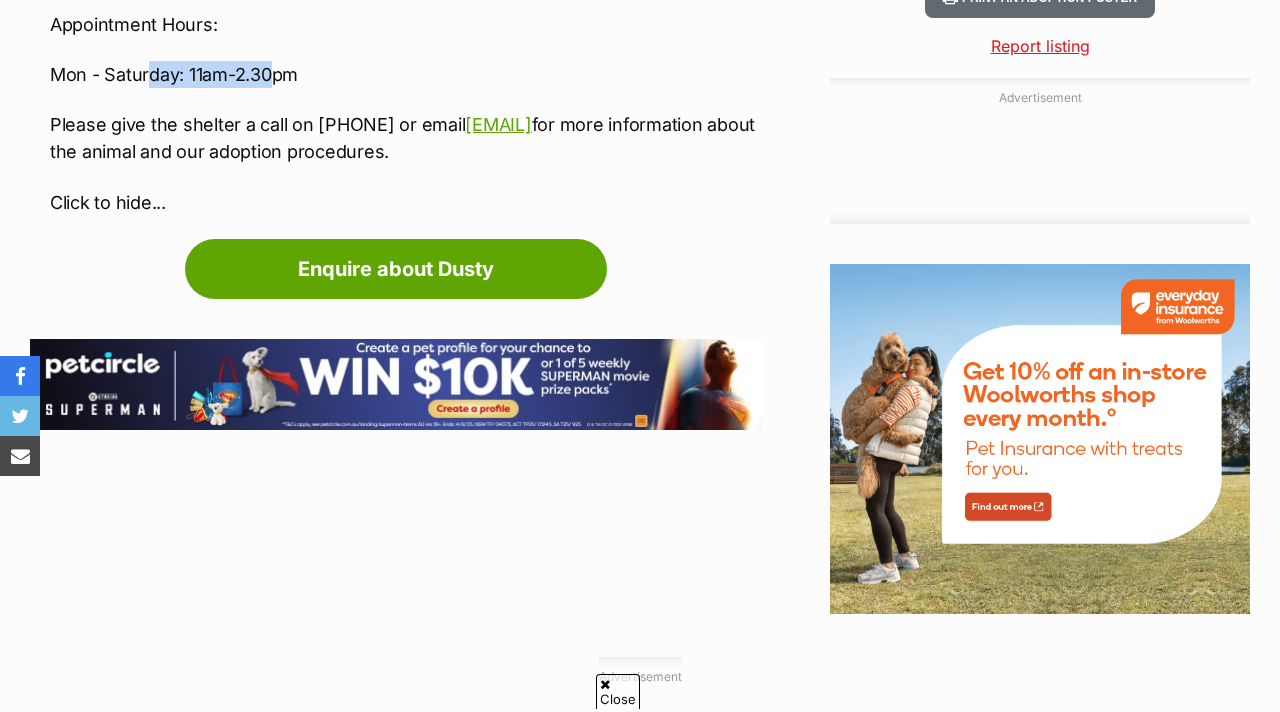 scroll, scrollTop: 0, scrollLeft: 0, axis: both 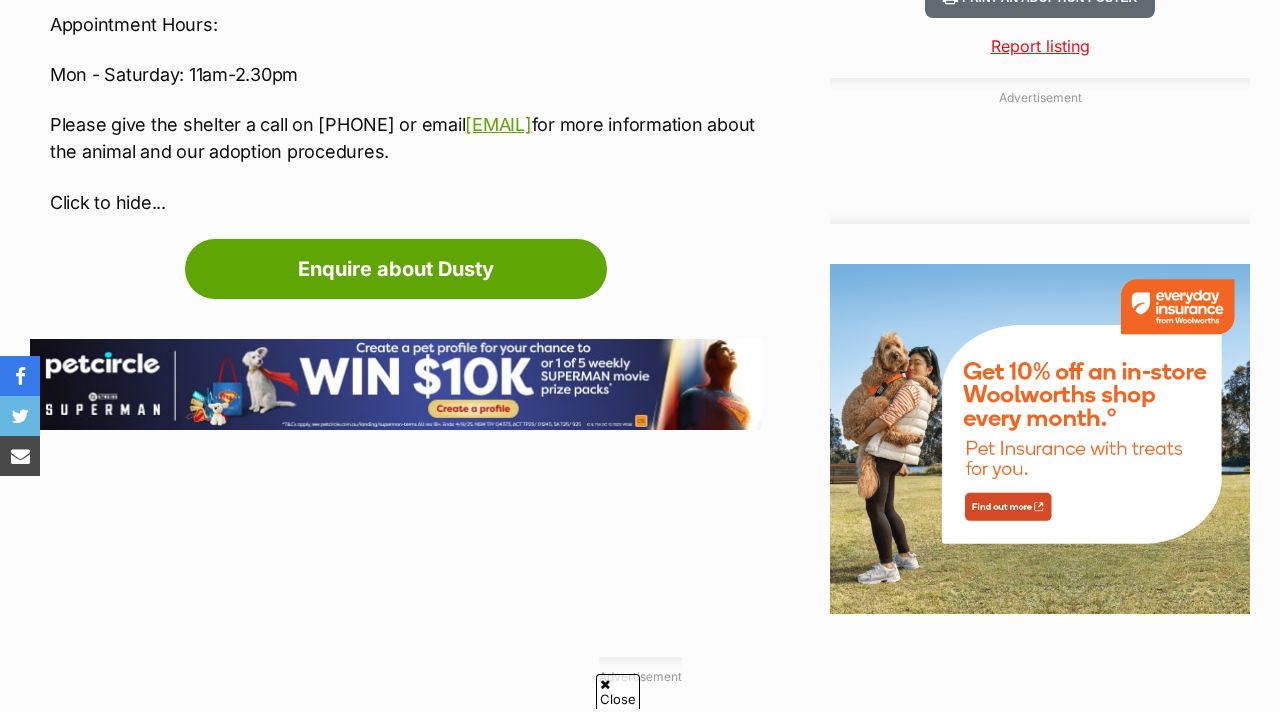 click on "Adoptions are appointment only.  All household members must be present before we can adopt an animal out.
Appointment Hours:
Mon - Saturday: 11am-2.30pm
Please give the shelter a call on 5559 4591 or email  animalshelter@warrnambool.vic.gov.au  for more information about the animal and our adoption procedures.
Click to hide..." at bounding box center [406, 74] 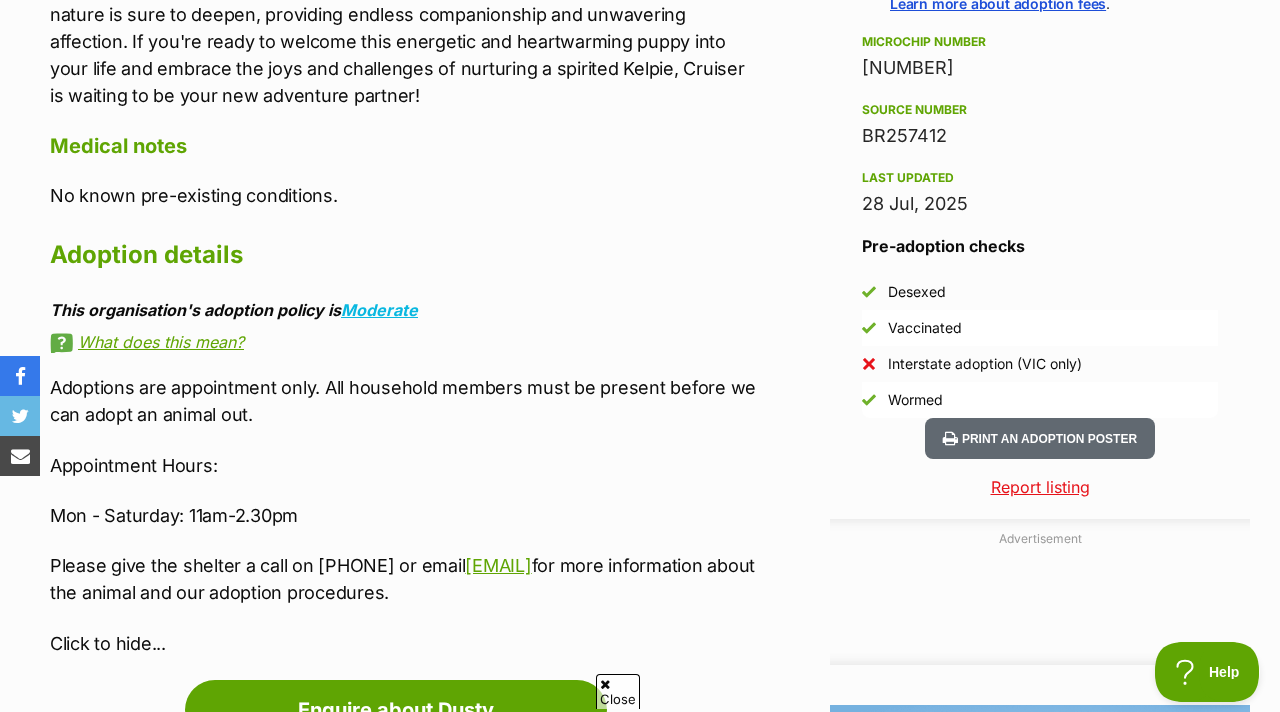 scroll, scrollTop: 0, scrollLeft: 0, axis: both 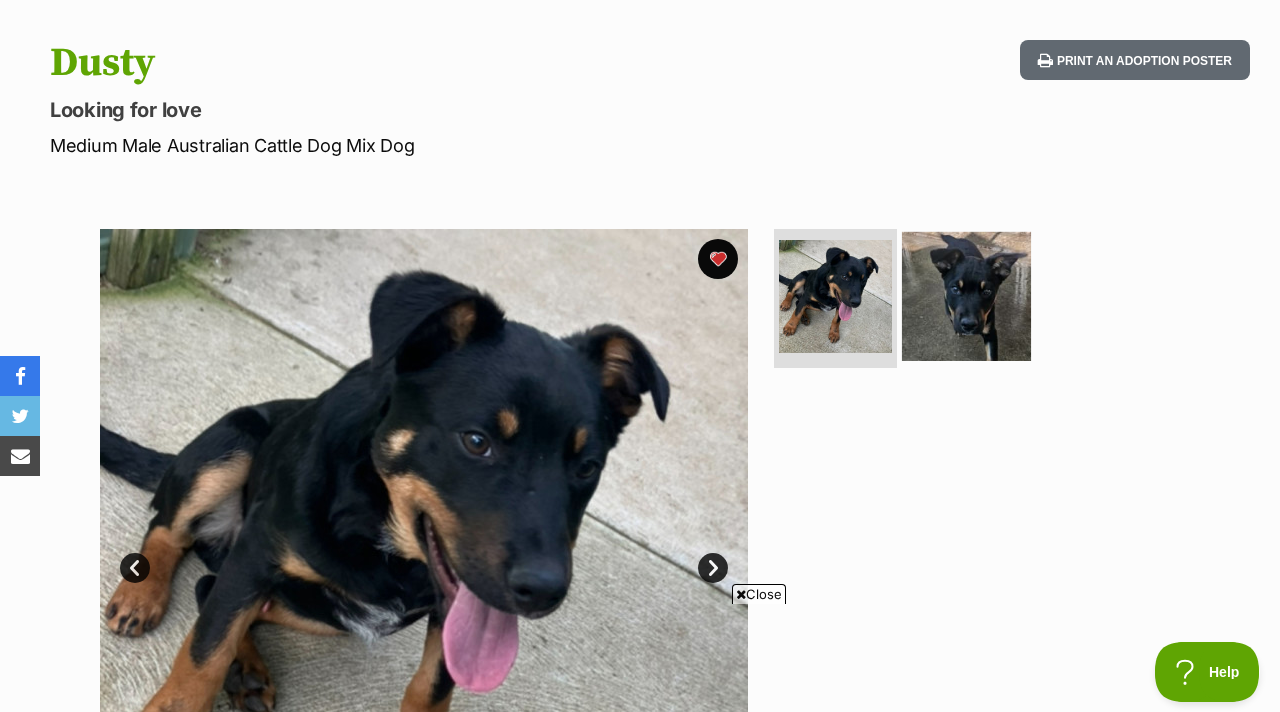 click at bounding box center [966, 295] 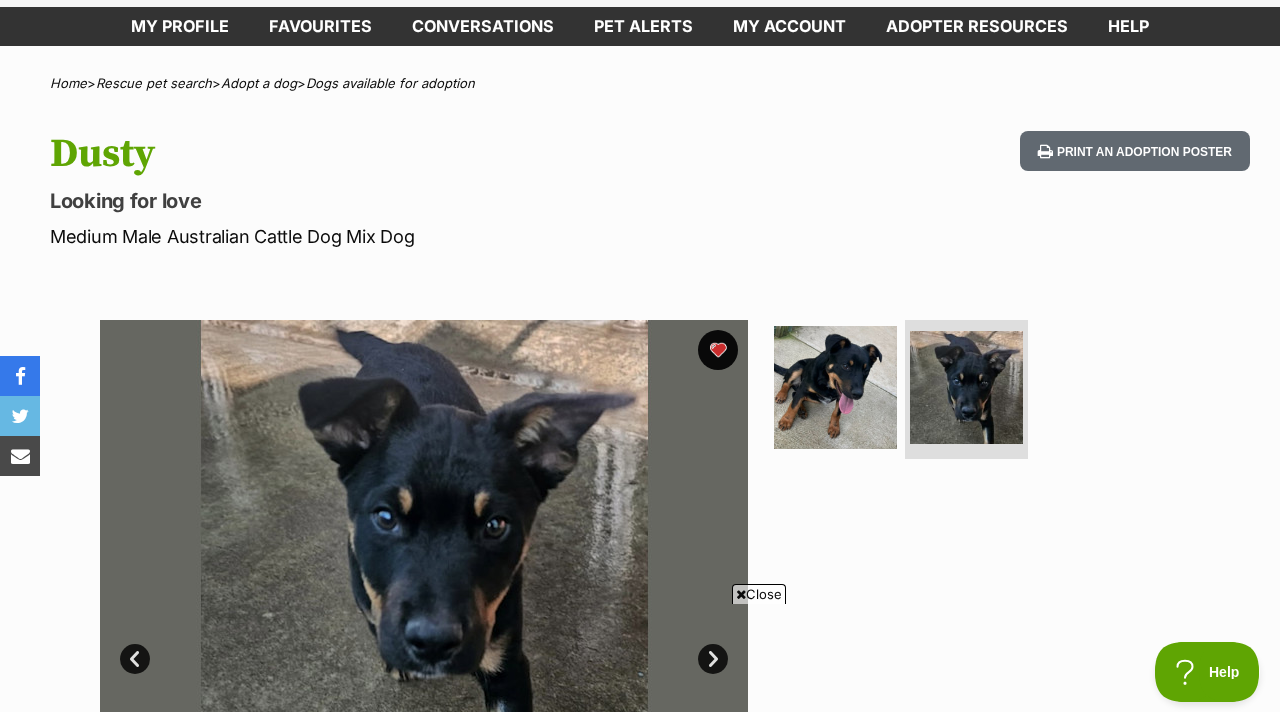 scroll, scrollTop: 0, scrollLeft: 0, axis: both 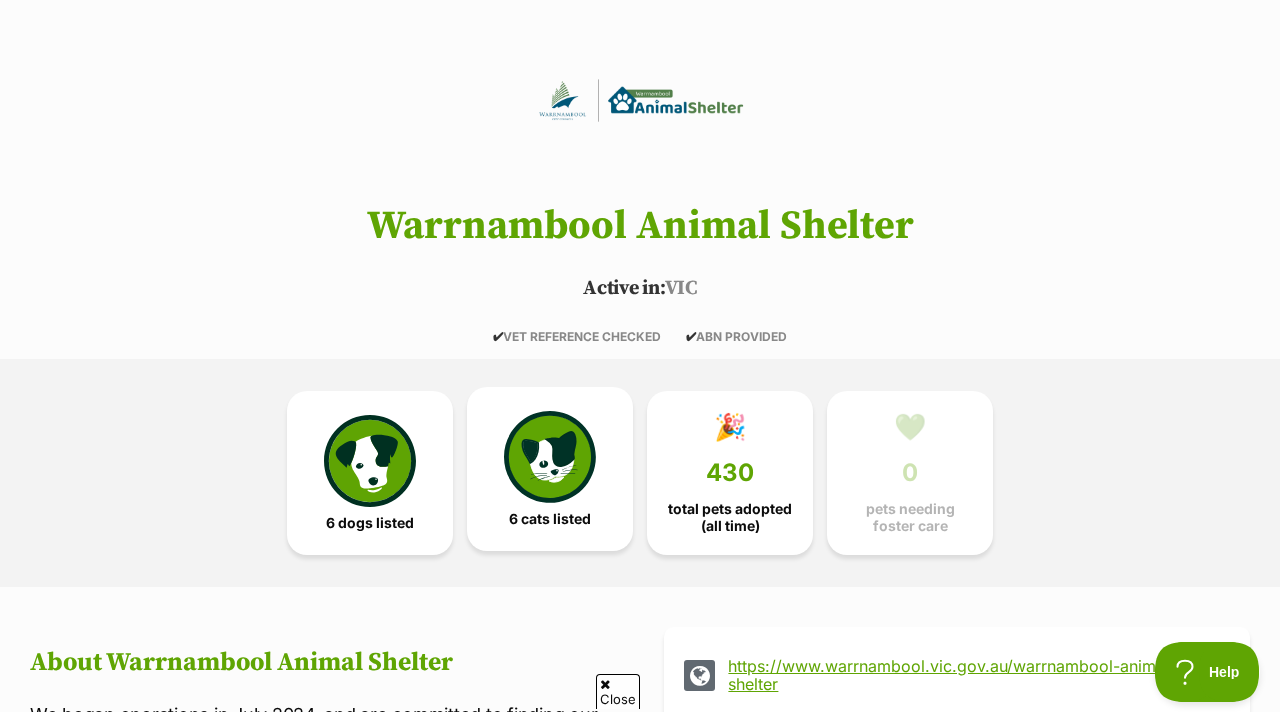 click at bounding box center (550, 457) 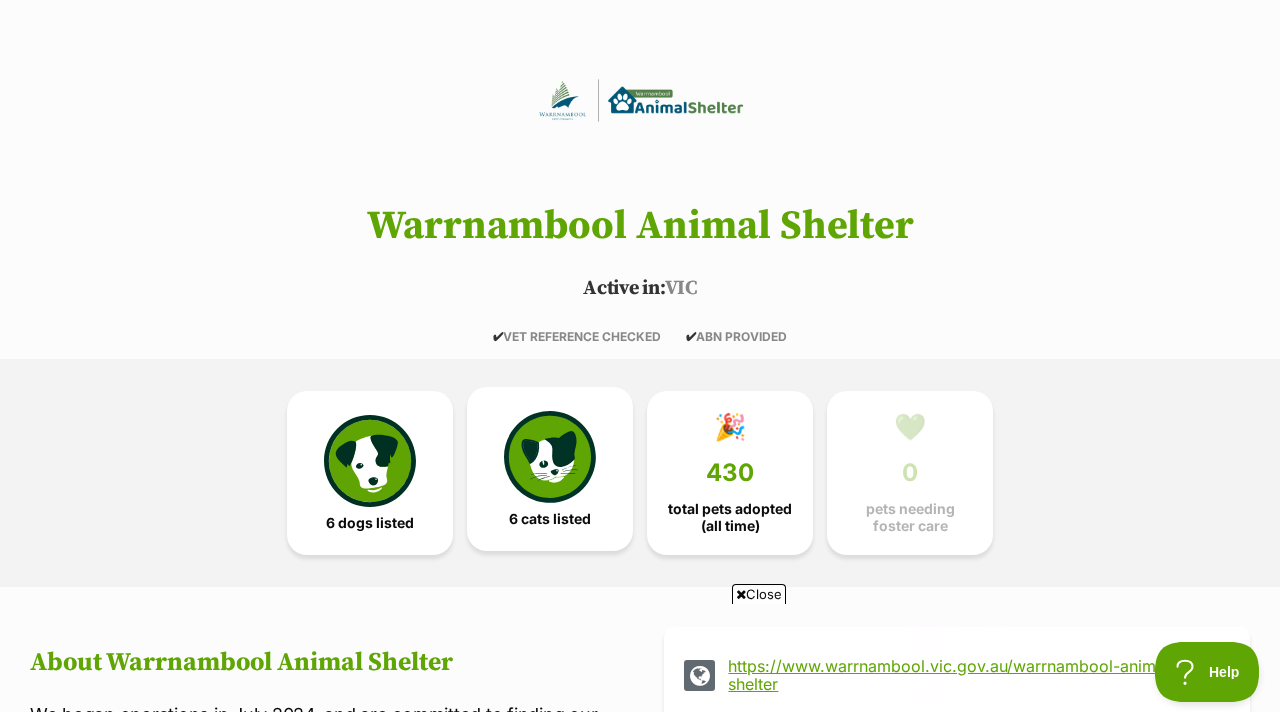 scroll, scrollTop: 0, scrollLeft: 0, axis: both 